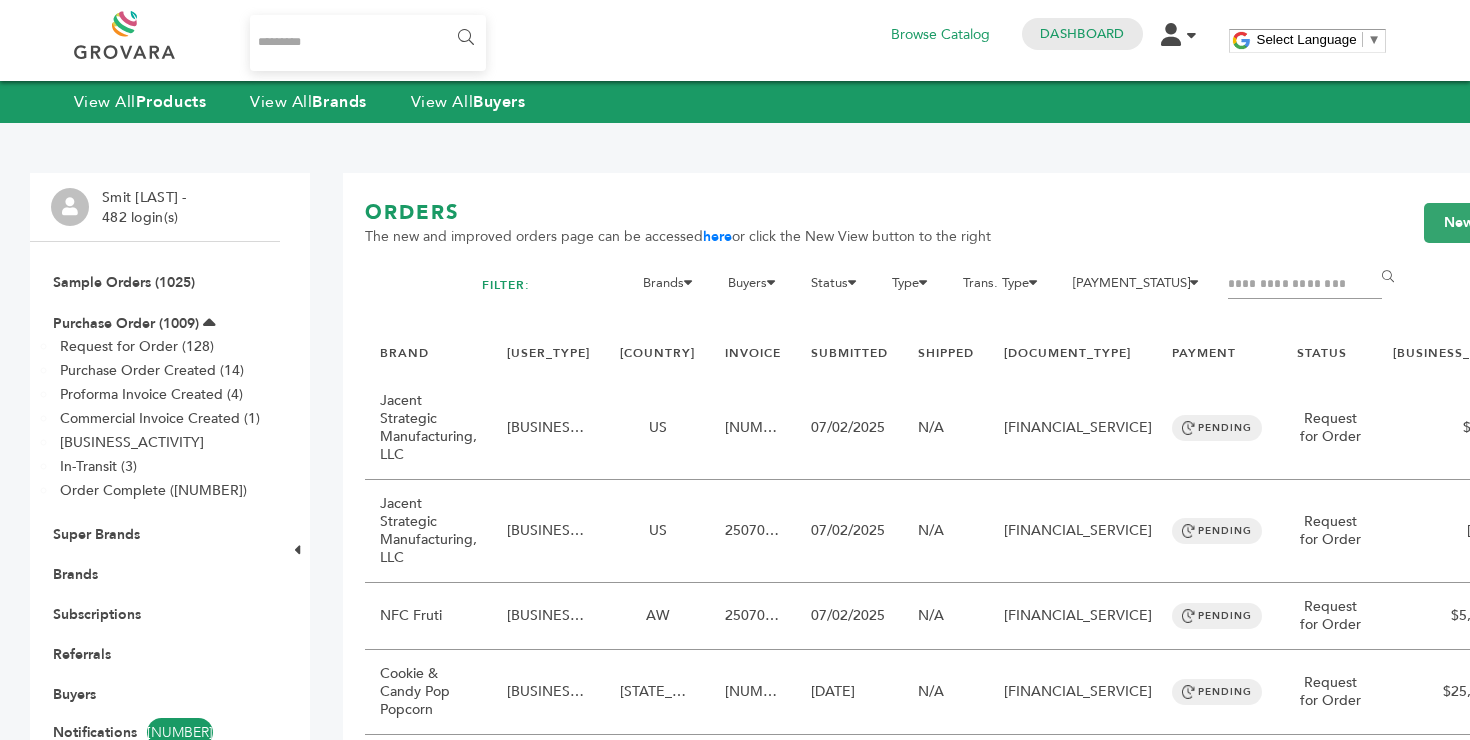 scroll, scrollTop: 0, scrollLeft: 0, axis: both 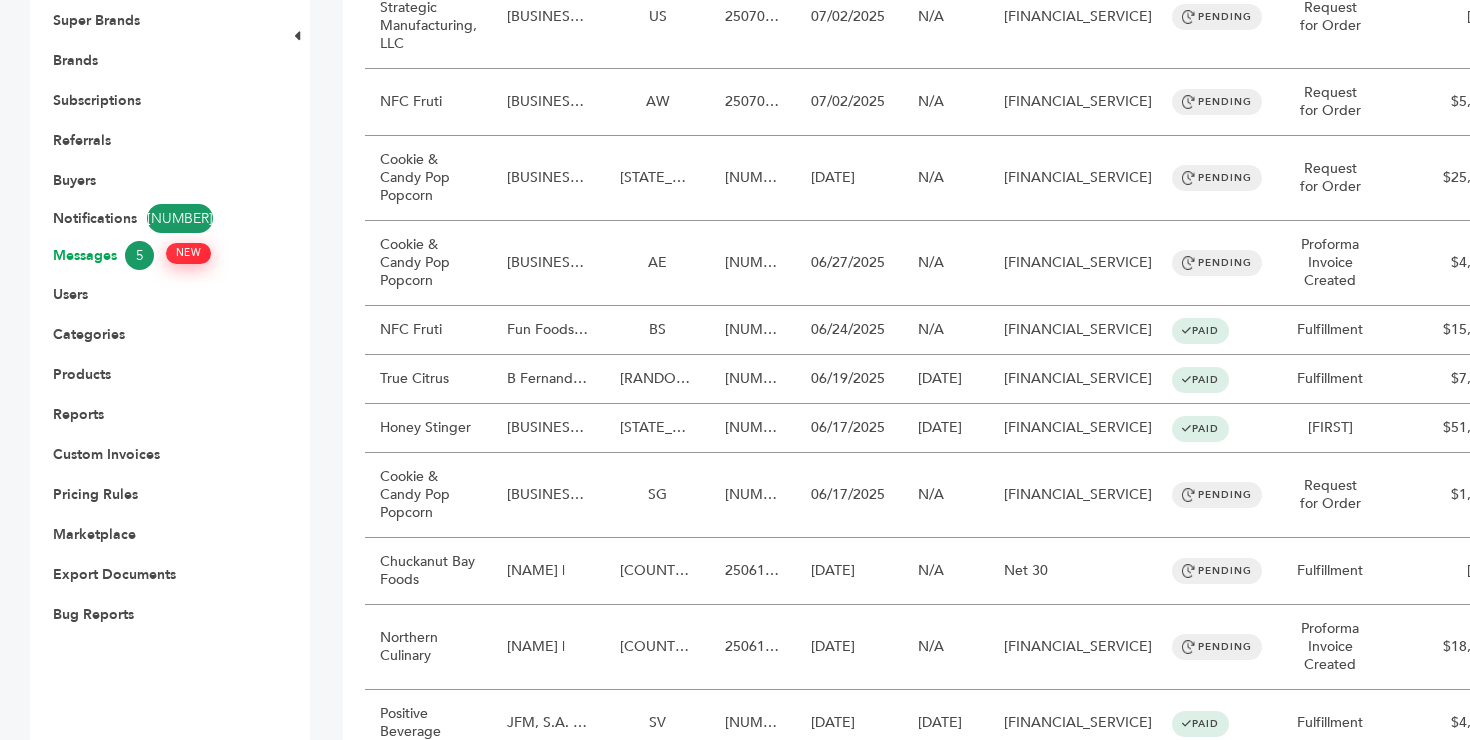 click on "Messages
5
NEW" at bounding box center (155, 255) 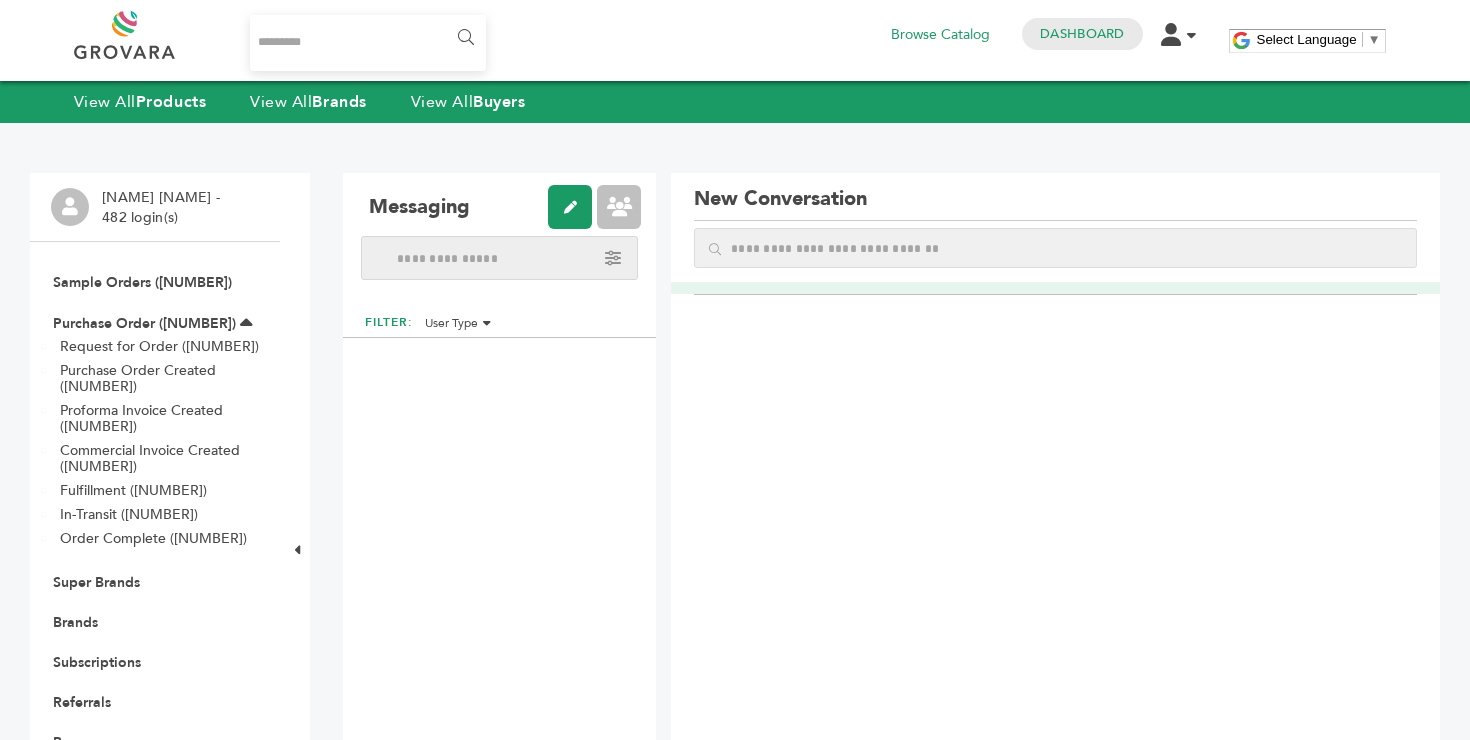scroll, scrollTop: 0, scrollLeft: 0, axis: both 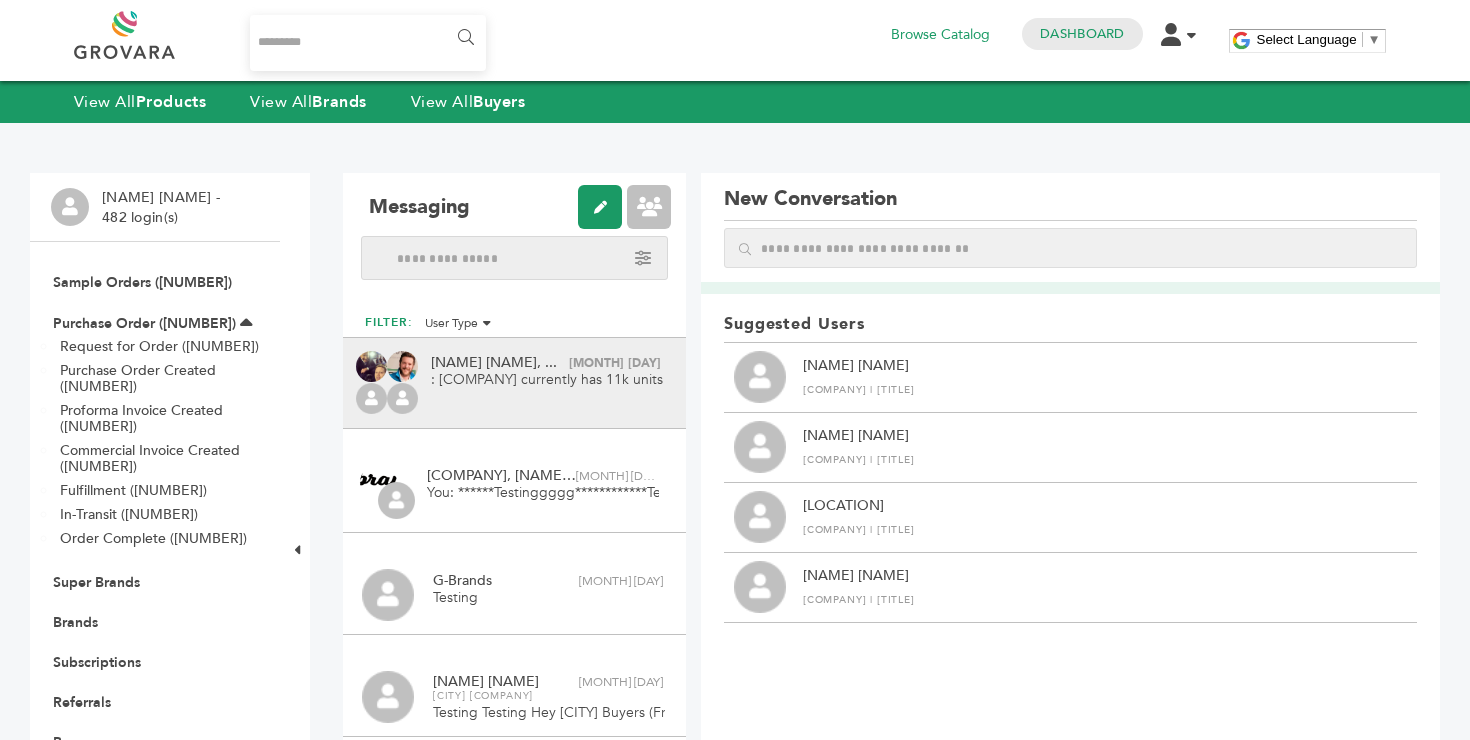 click on "[NAME] [NAME], ... Delete conversation [MONTH] [DAY] : [COMPANY] currently has 11k units of the 40ct available for purchase now." at bounding box center [514, 383] 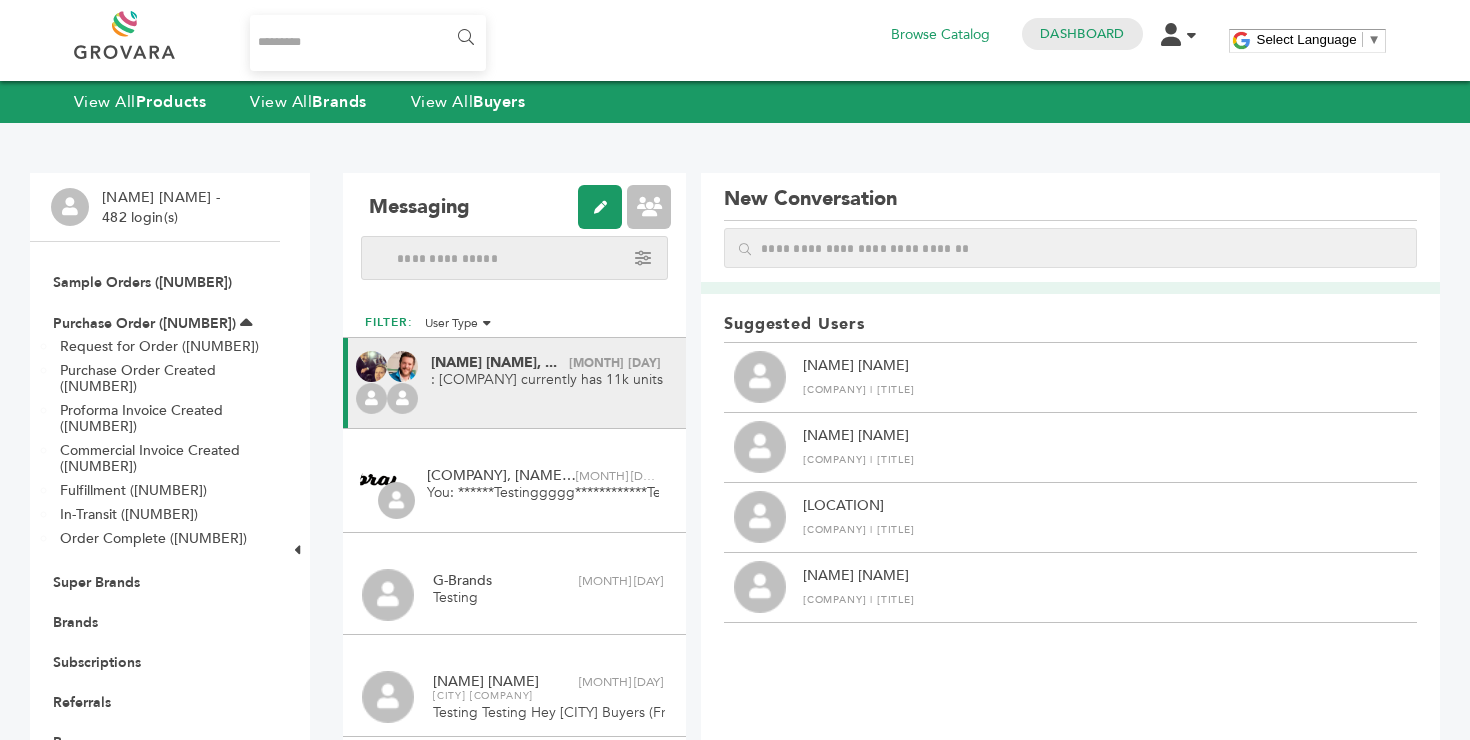 scroll, scrollTop: 434, scrollLeft: 0, axis: vertical 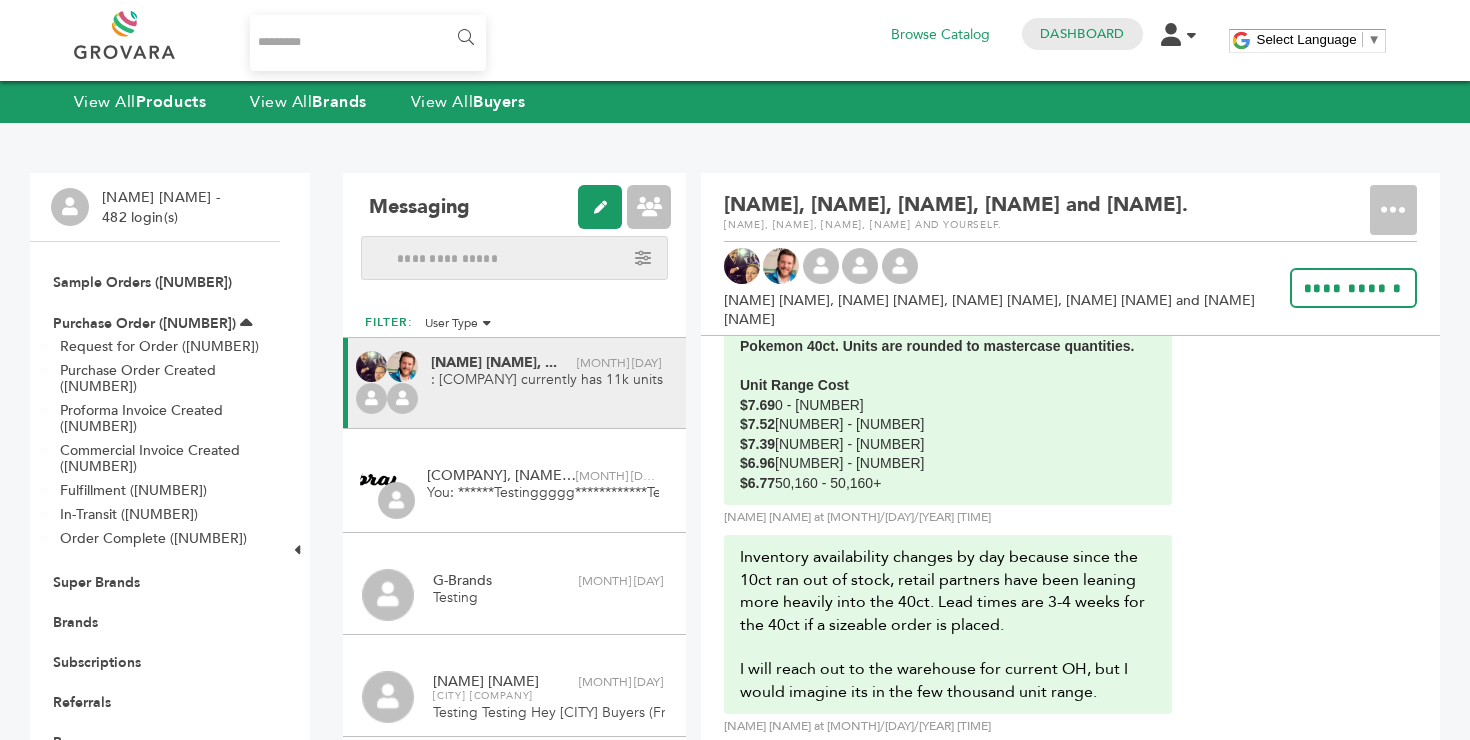 click on "0
Browse Catalog
Dashboard
Edit Account
Order Management
Sign Out" at bounding box center [1042, 41] 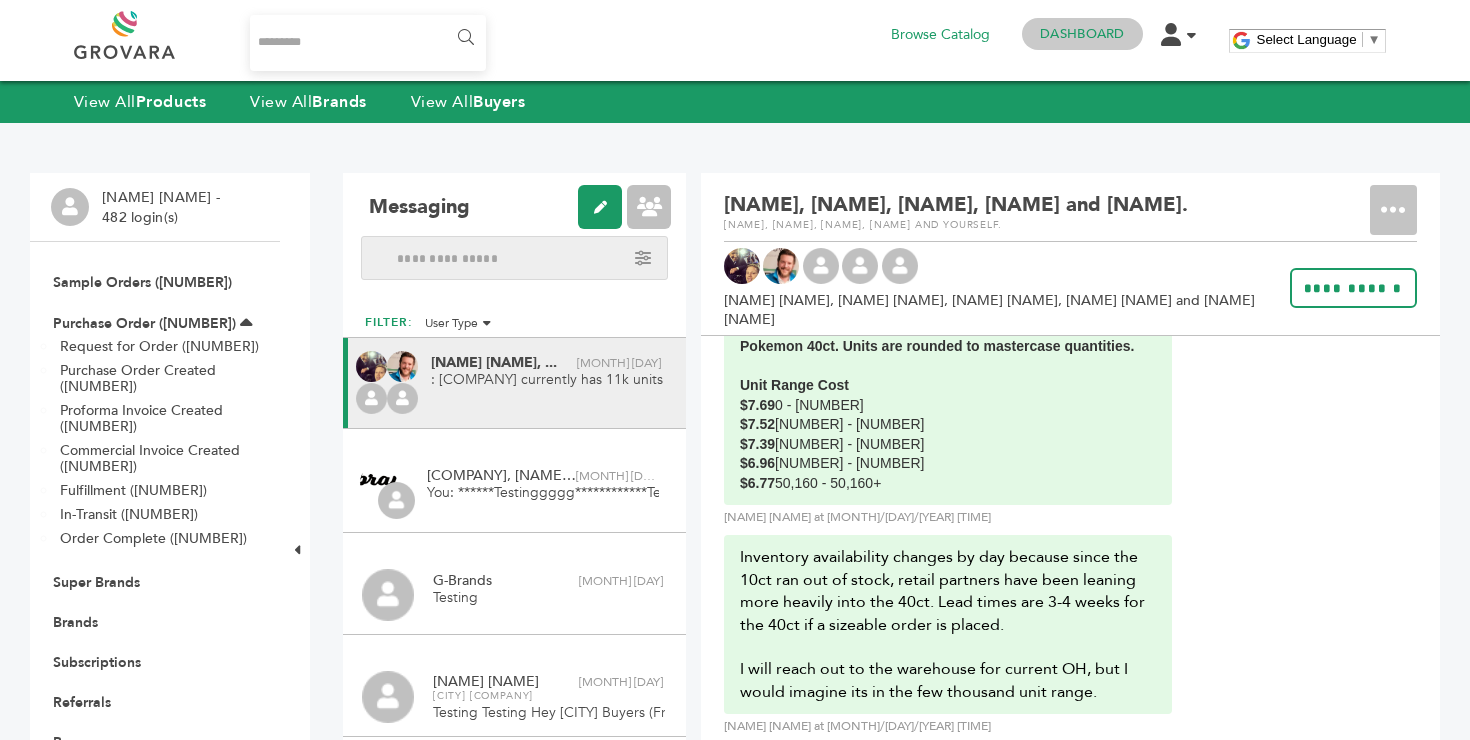 click on "Dashboard" at bounding box center [1082, 34] 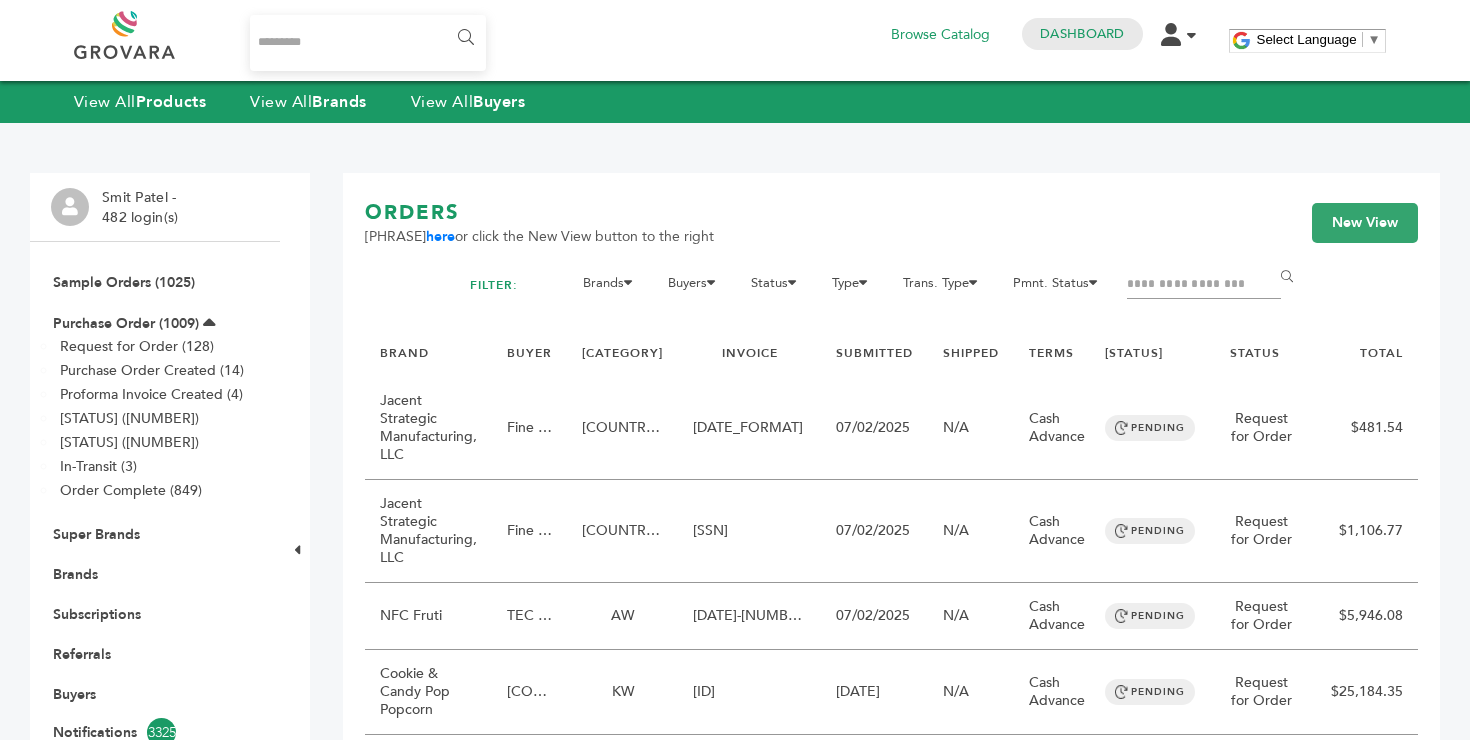 scroll, scrollTop: 0, scrollLeft: 0, axis: both 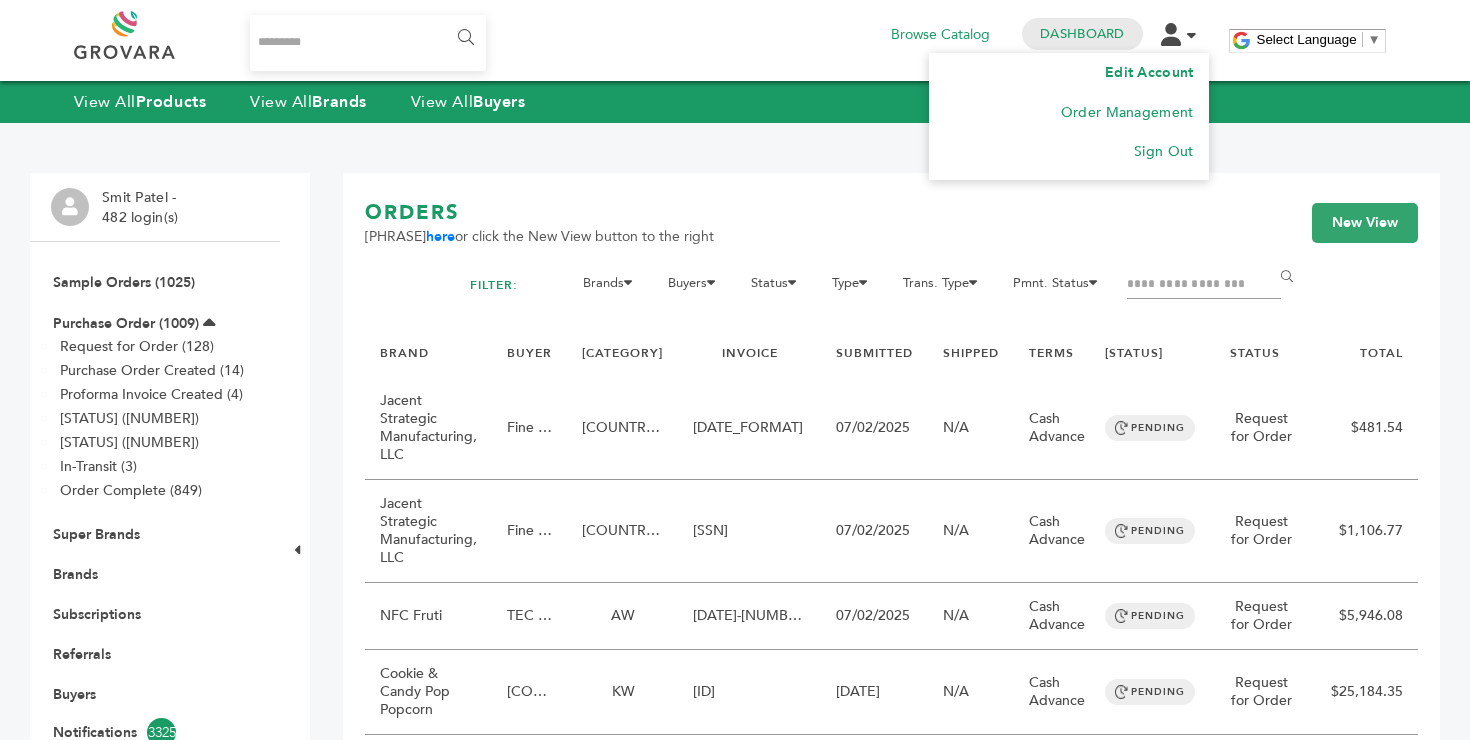 click on "Edit Account" at bounding box center (1149, 72) 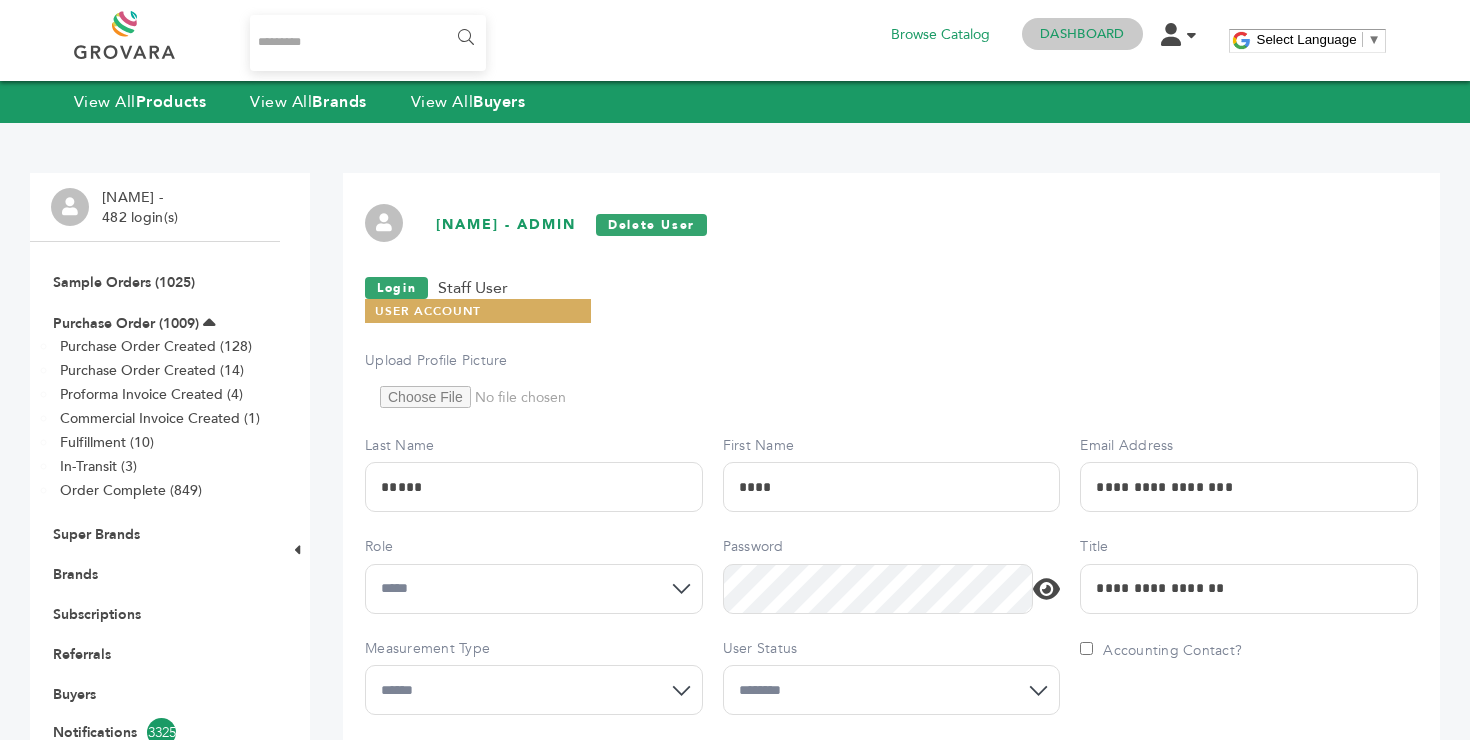 scroll, scrollTop: 0, scrollLeft: 0, axis: both 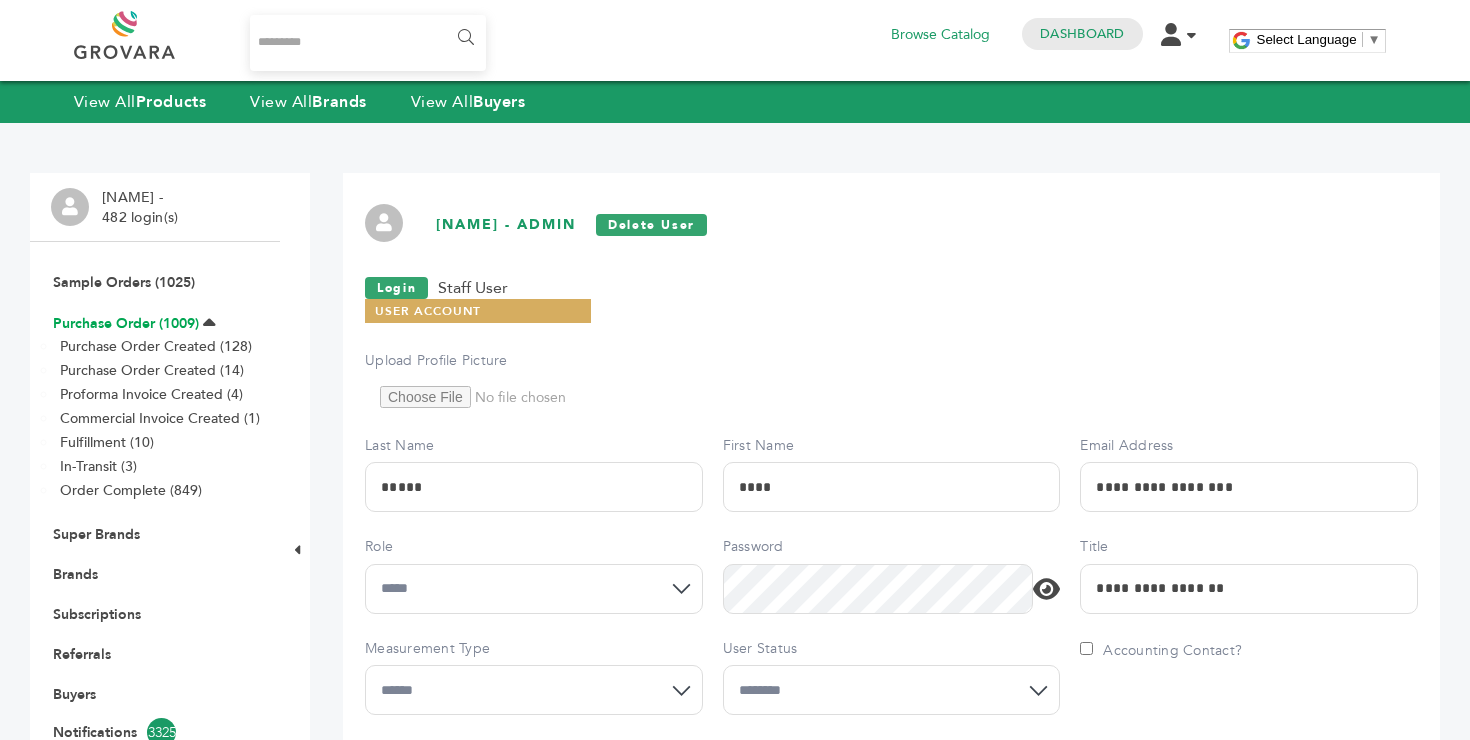 click on "Purchase Order (1009)" at bounding box center (126, 323) 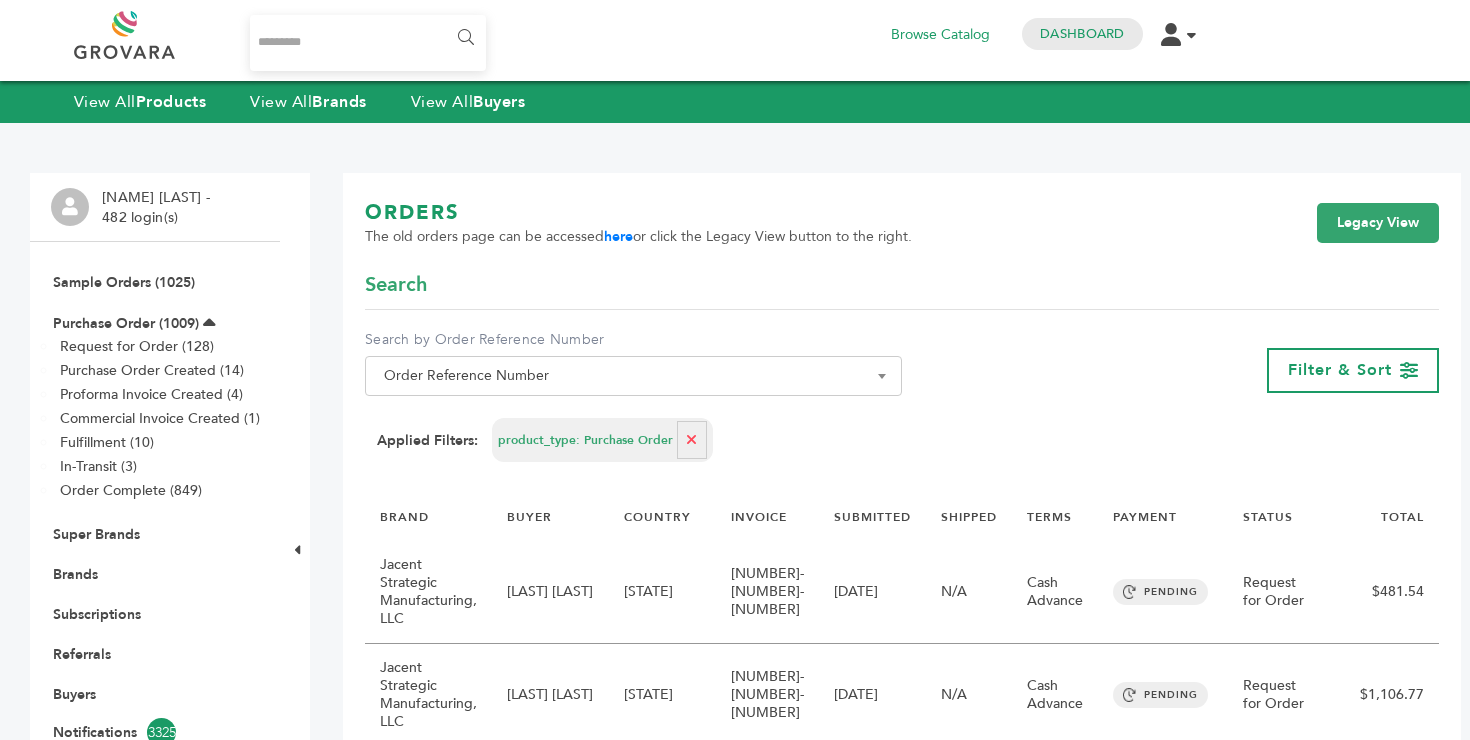 scroll, scrollTop: 0, scrollLeft: 0, axis: both 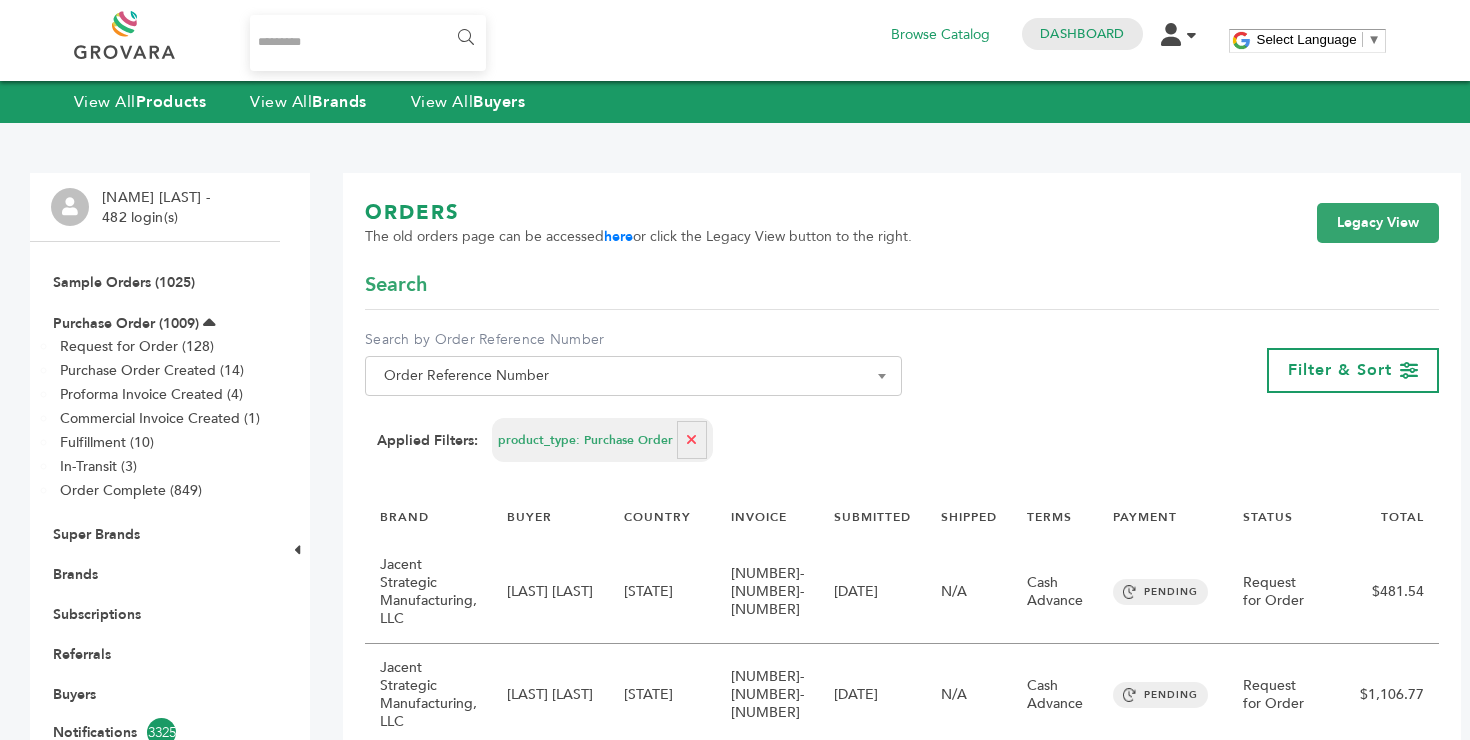 click at bounding box center (691, 440) 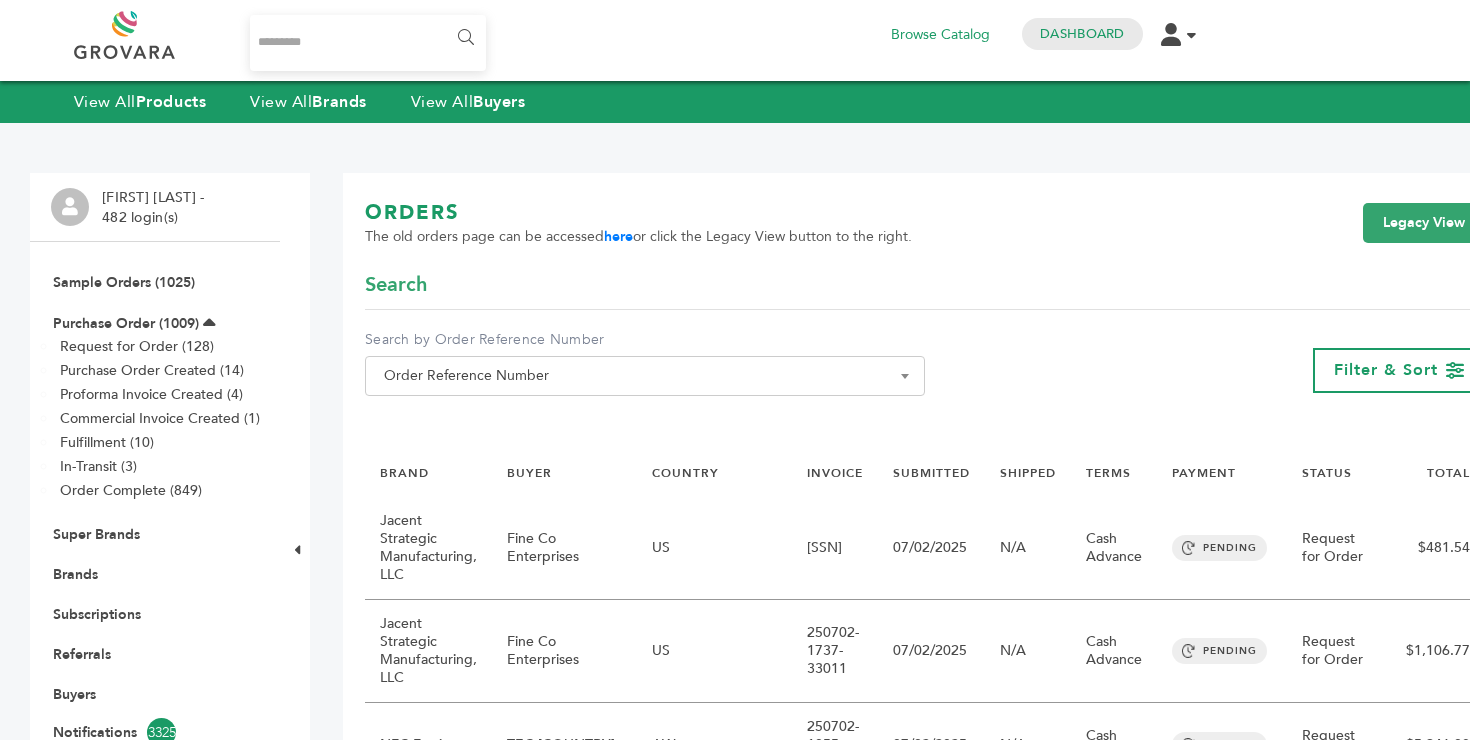 scroll, scrollTop: 0, scrollLeft: 0, axis: both 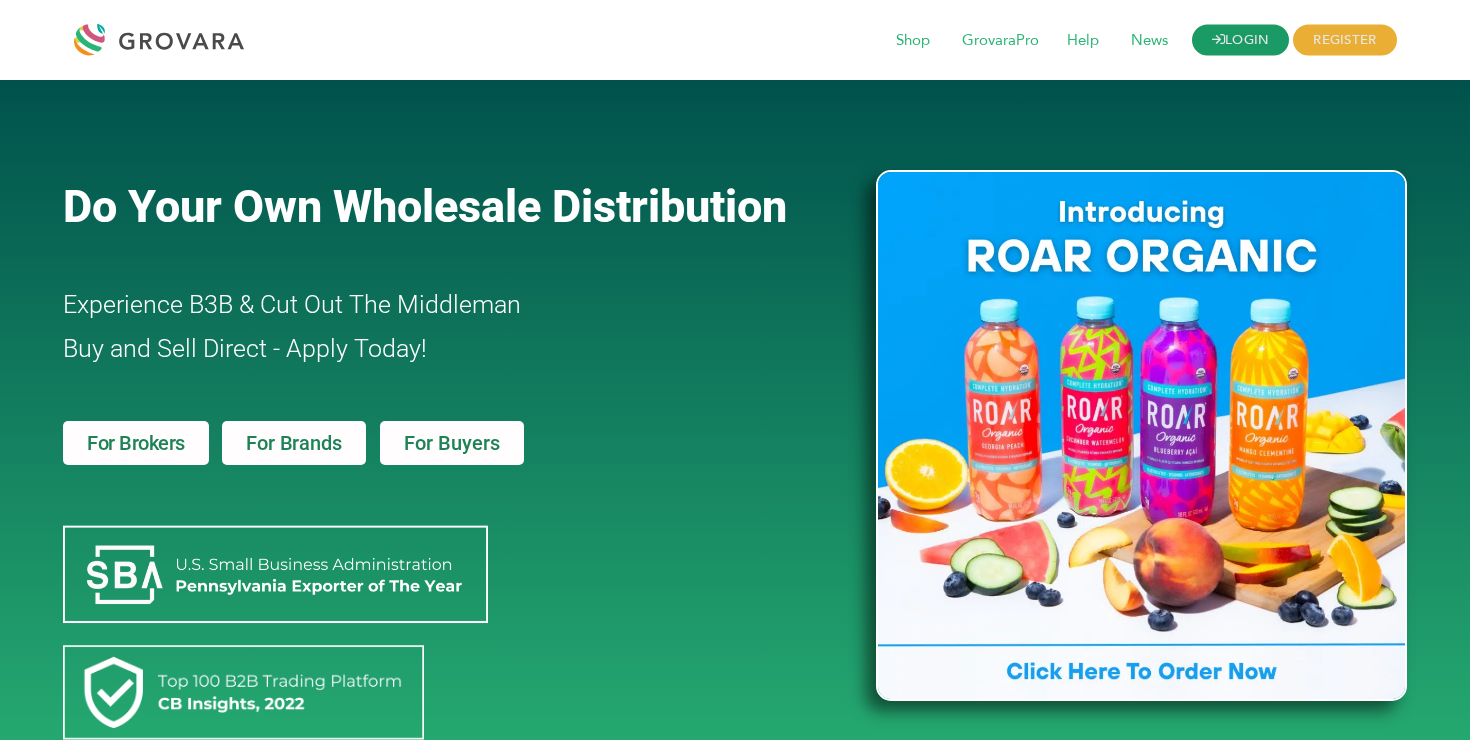 click on "LOGIN" at bounding box center (1241, 40) 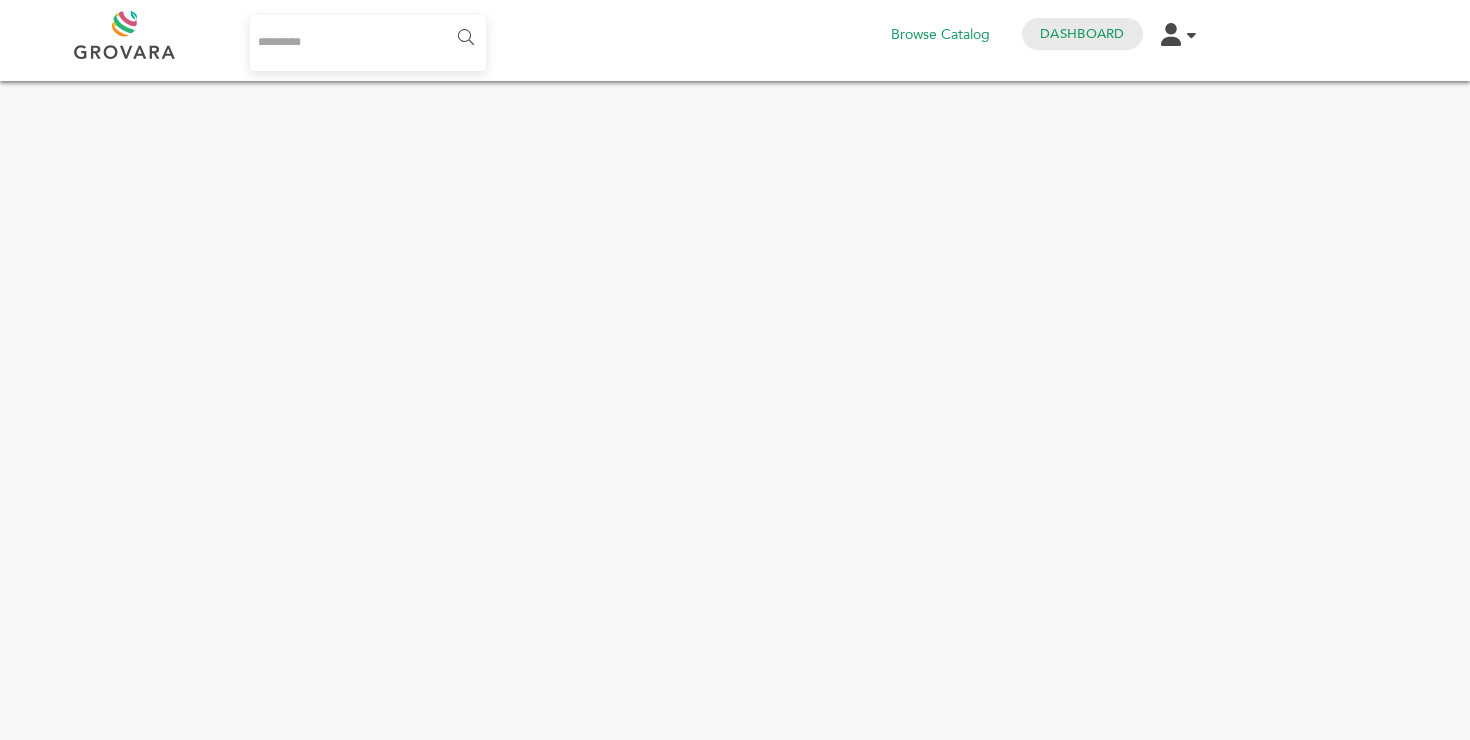scroll, scrollTop: 0, scrollLeft: 0, axis: both 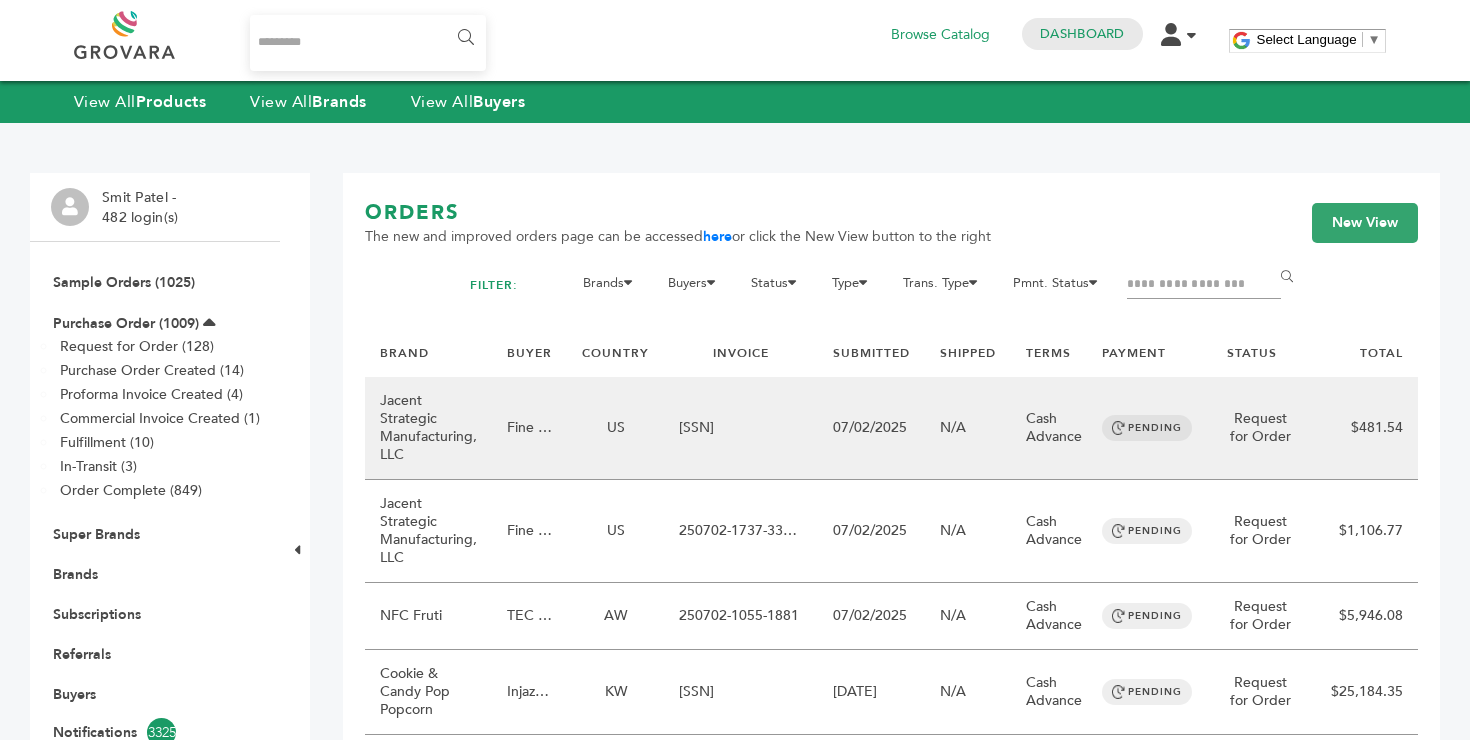 click on "Jacent Strategic Manufacturing, LLC" at bounding box center (428, 428) 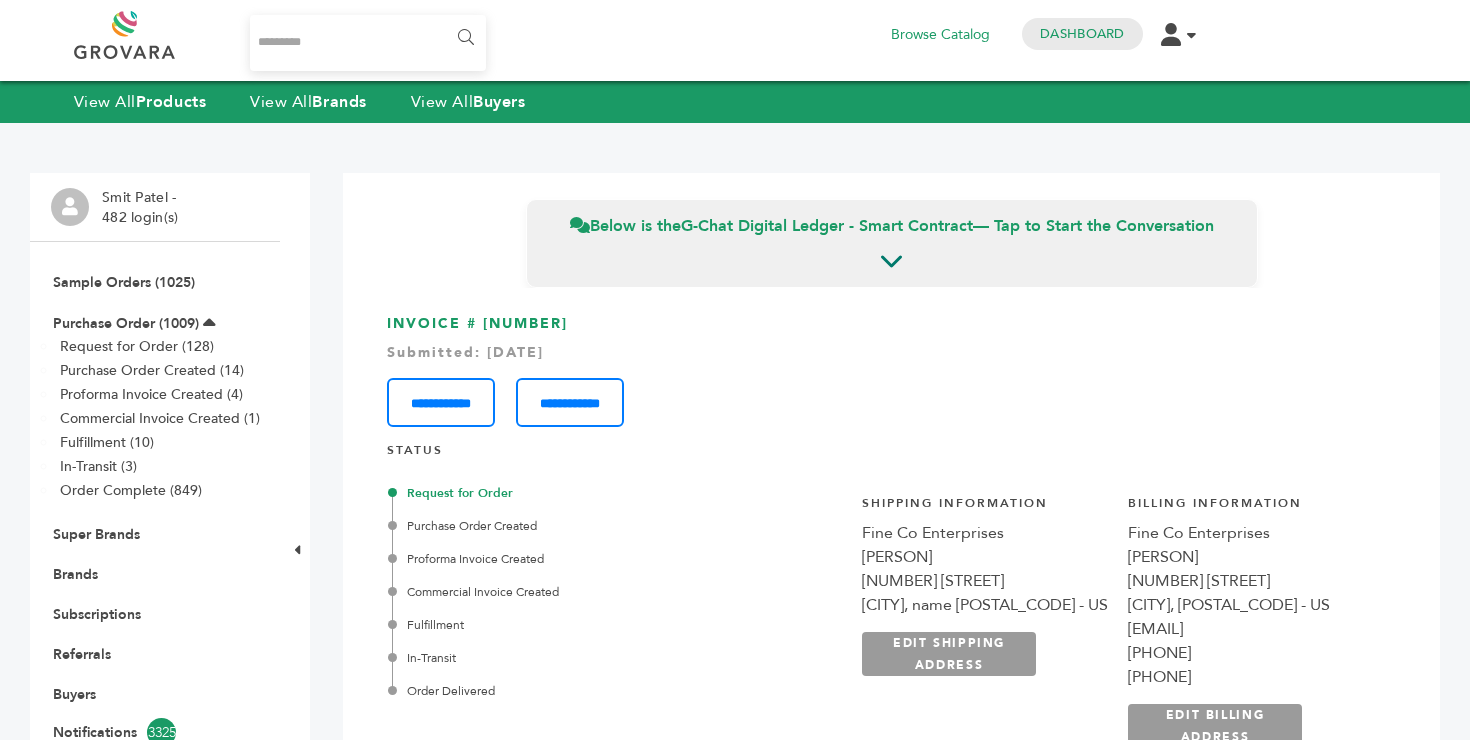 scroll, scrollTop: 0, scrollLeft: 0, axis: both 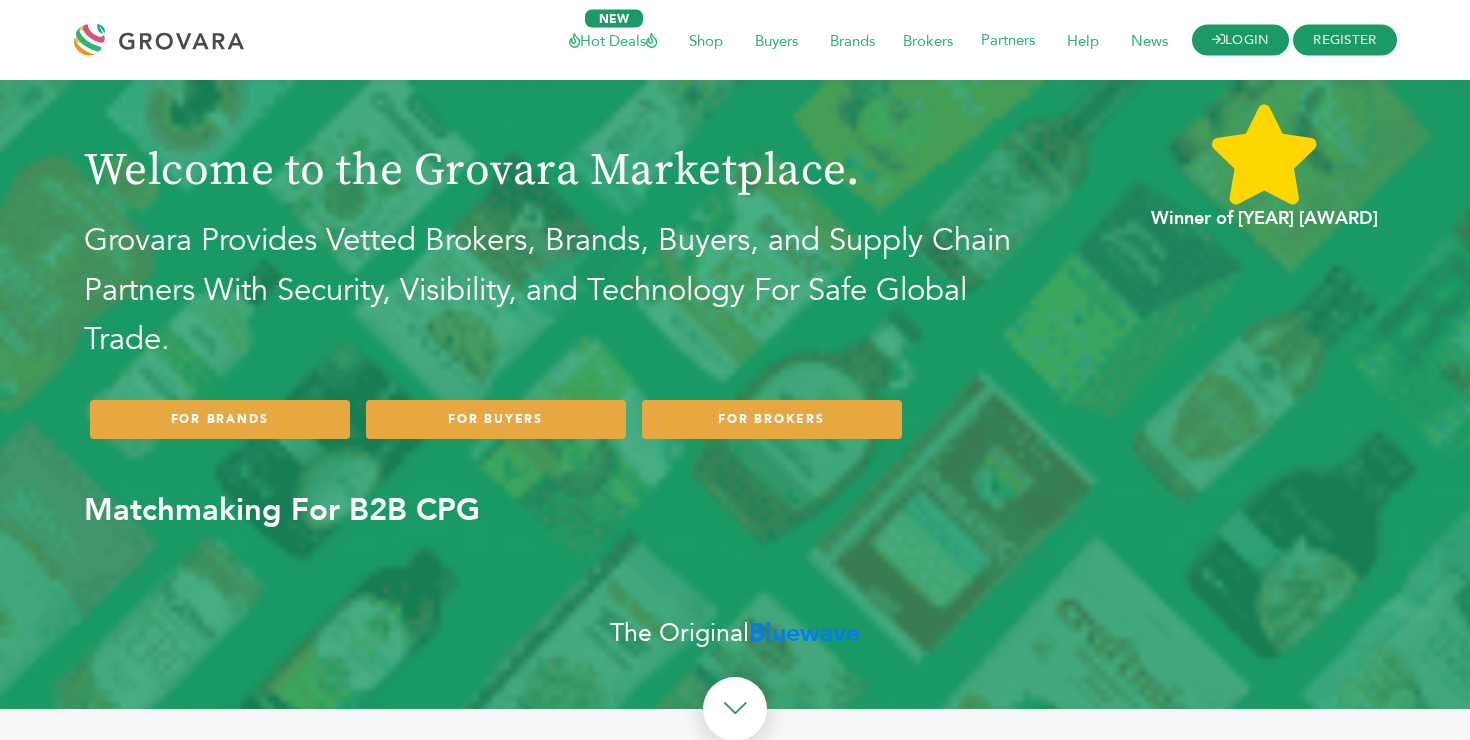 click on "LOGIN" at bounding box center (1241, 40) 